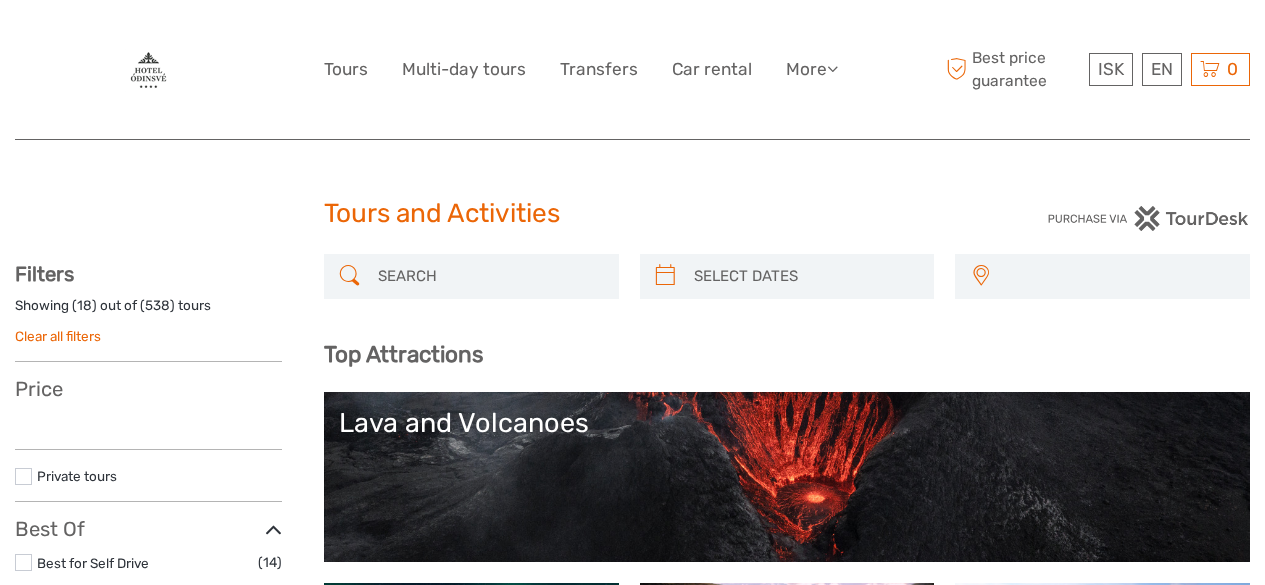 select 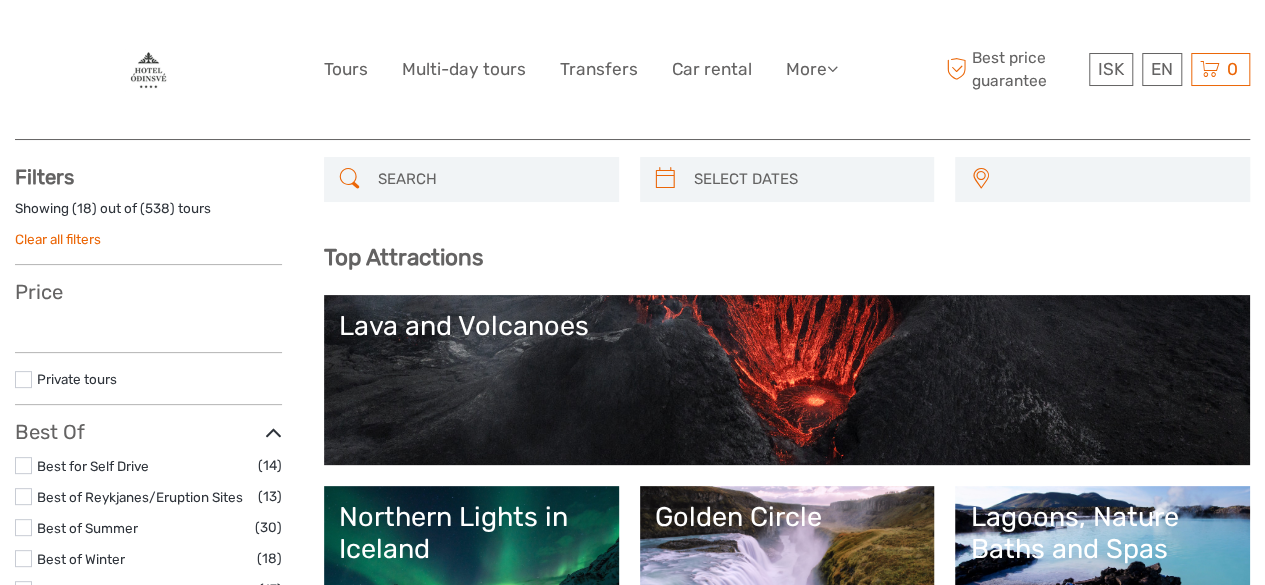 scroll, scrollTop: 98, scrollLeft: 0, axis: vertical 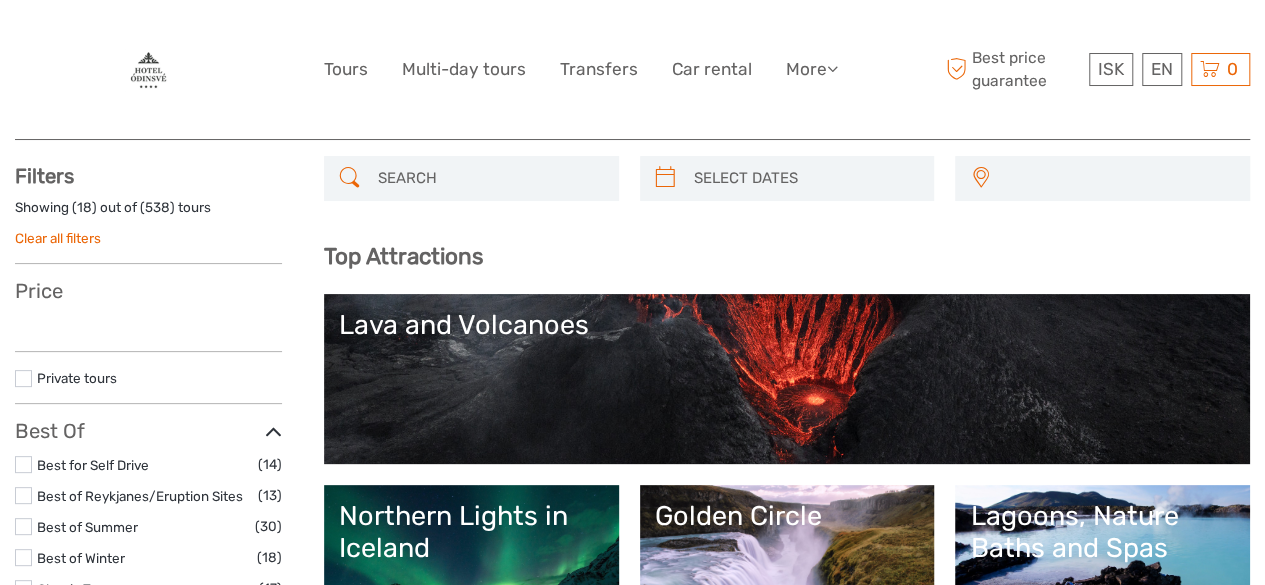 select 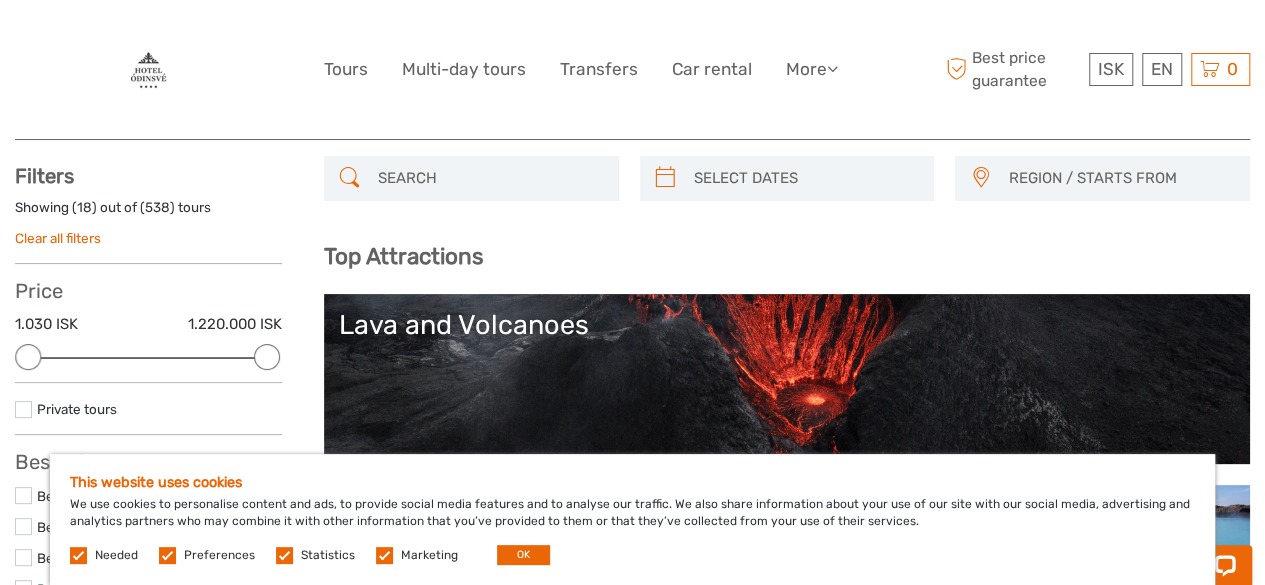 scroll, scrollTop: 0, scrollLeft: 0, axis: both 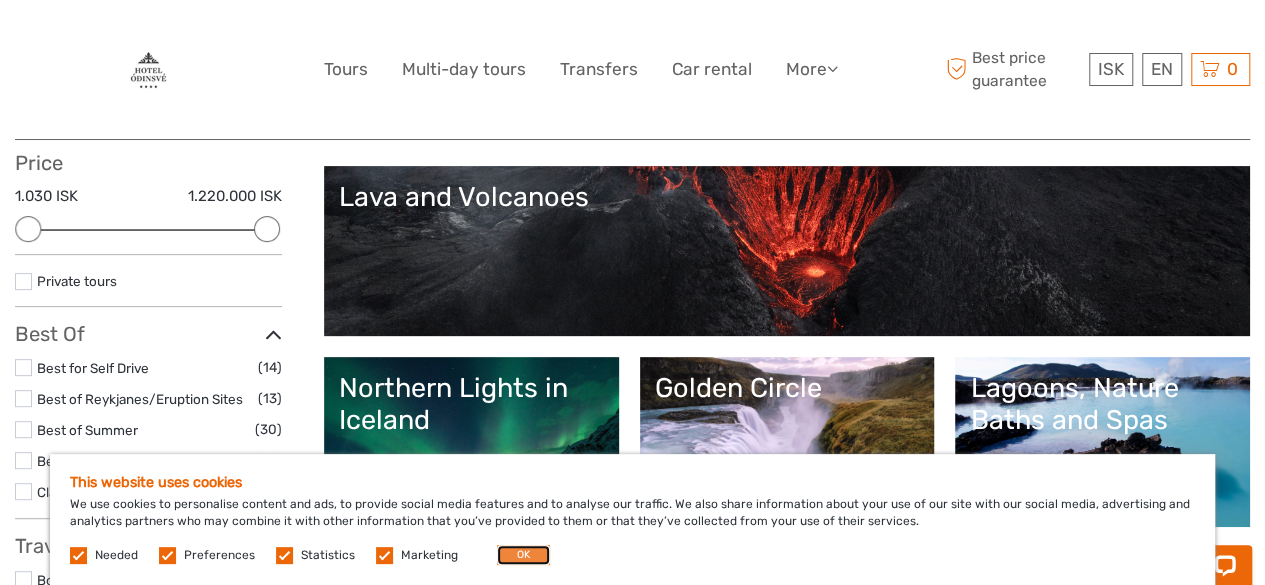 click on "OK" at bounding box center (523, 555) 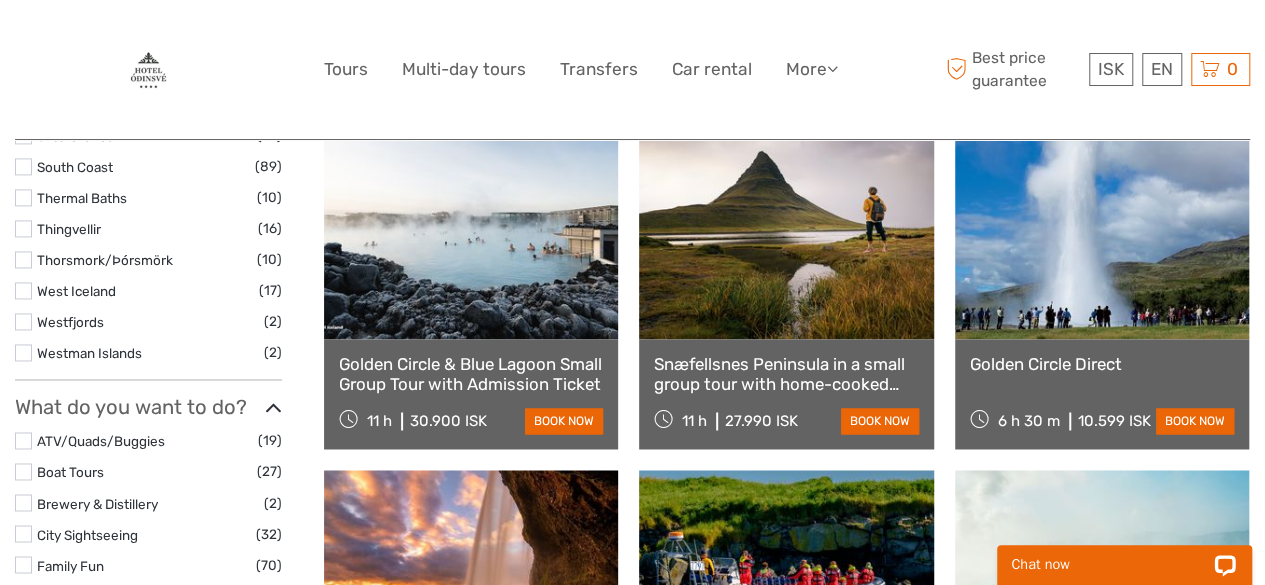 scroll, scrollTop: 1389, scrollLeft: 0, axis: vertical 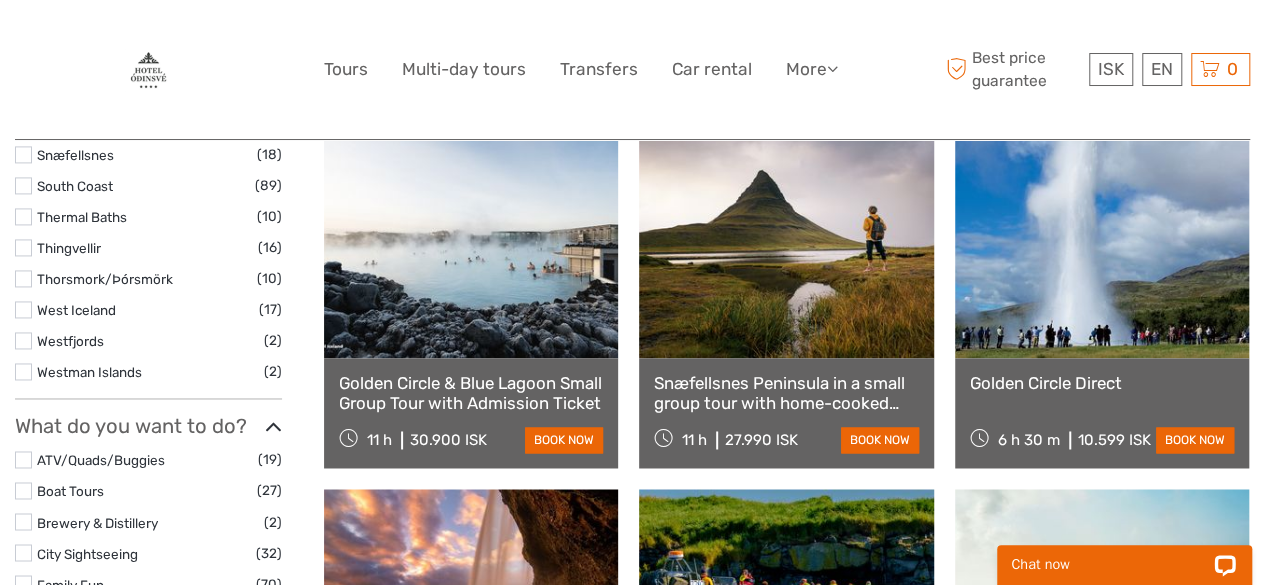 click at bounding box center [786, 248] 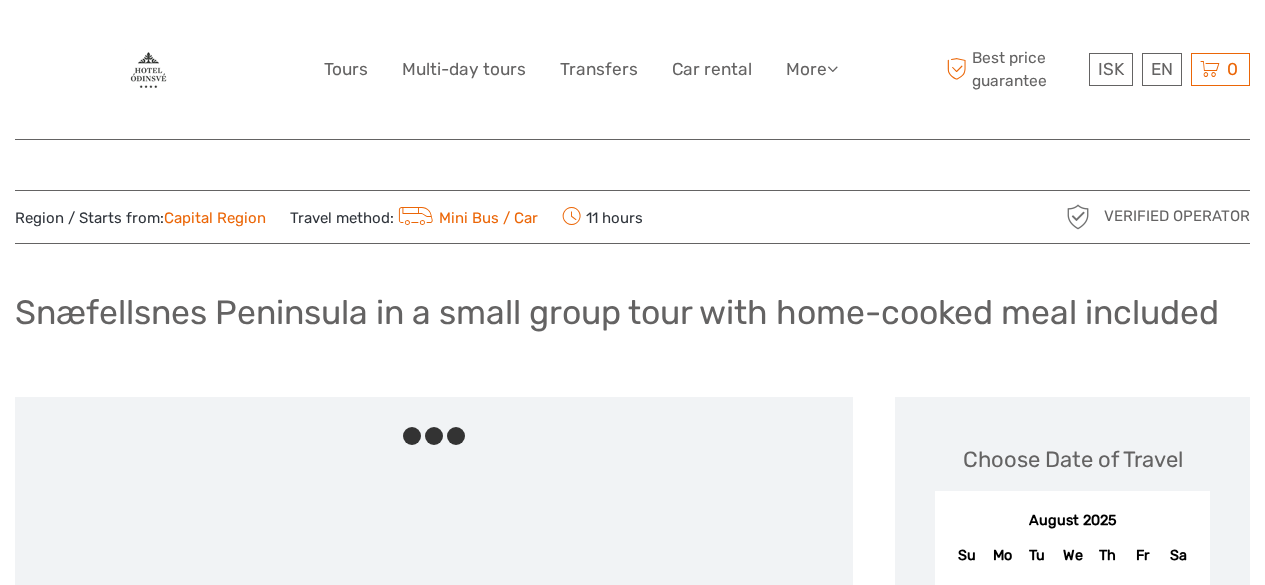 scroll, scrollTop: 0, scrollLeft: 0, axis: both 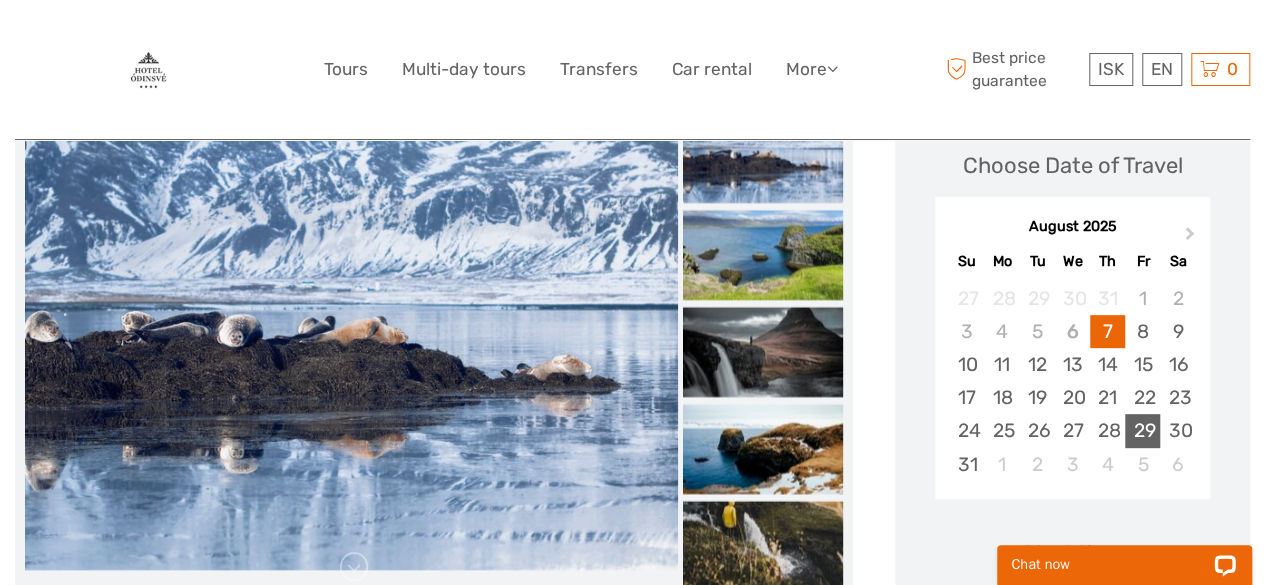 click on "29" at bounding box center (1142, 430) 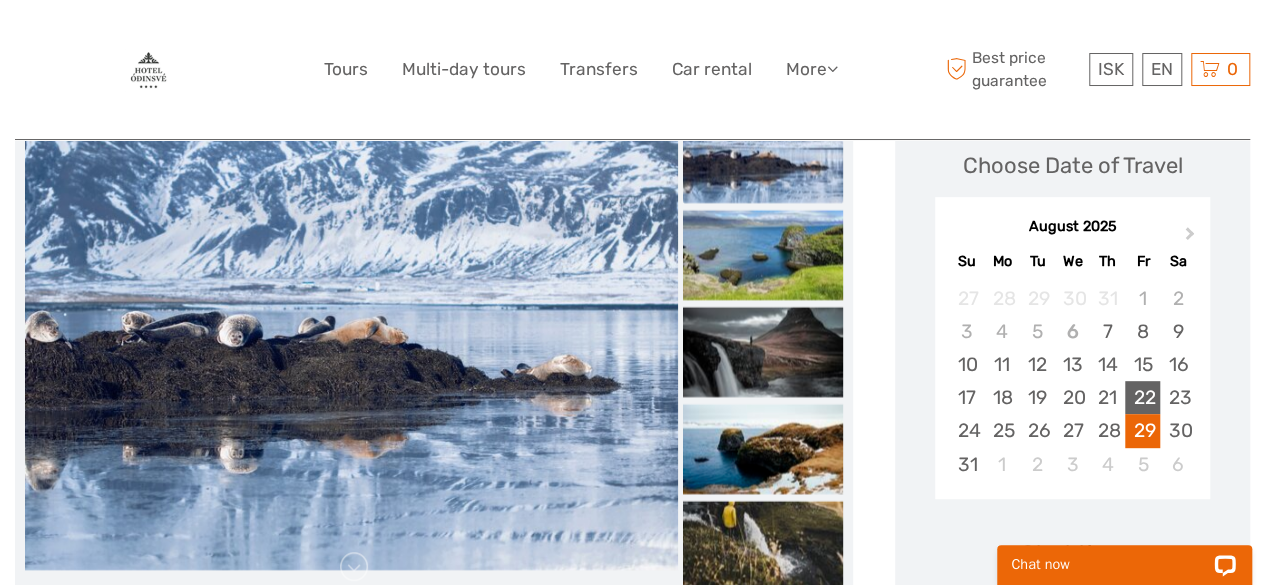 click on "22" at bounding box center (1142, 397) 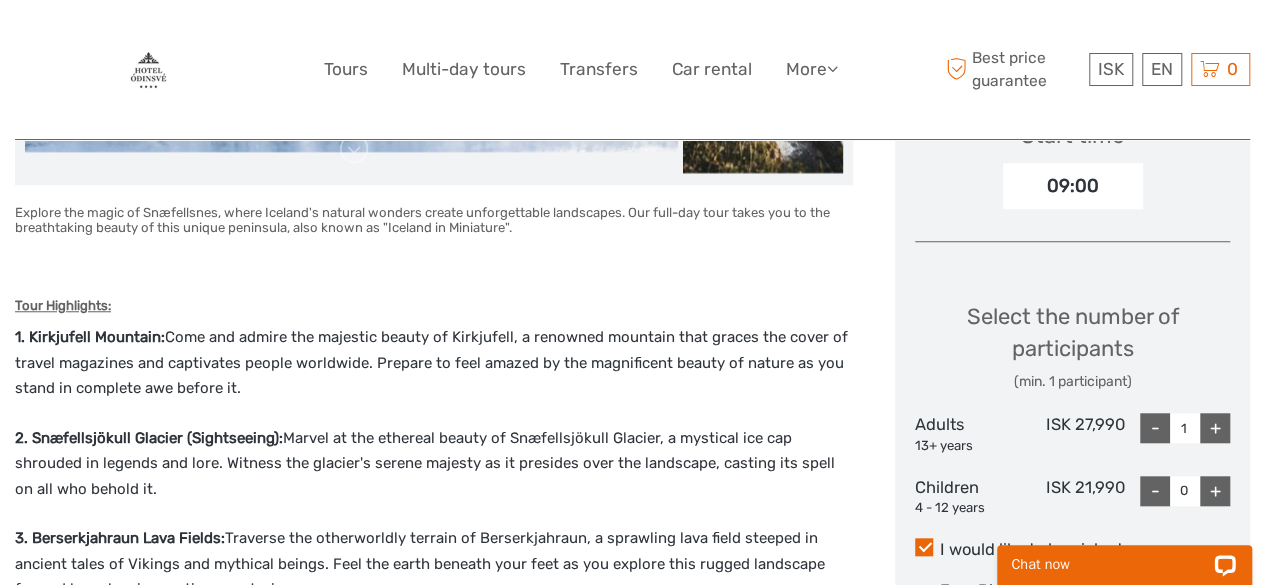 scroll, scrollTop: 714, scrollLeft: 0, axis: vertical 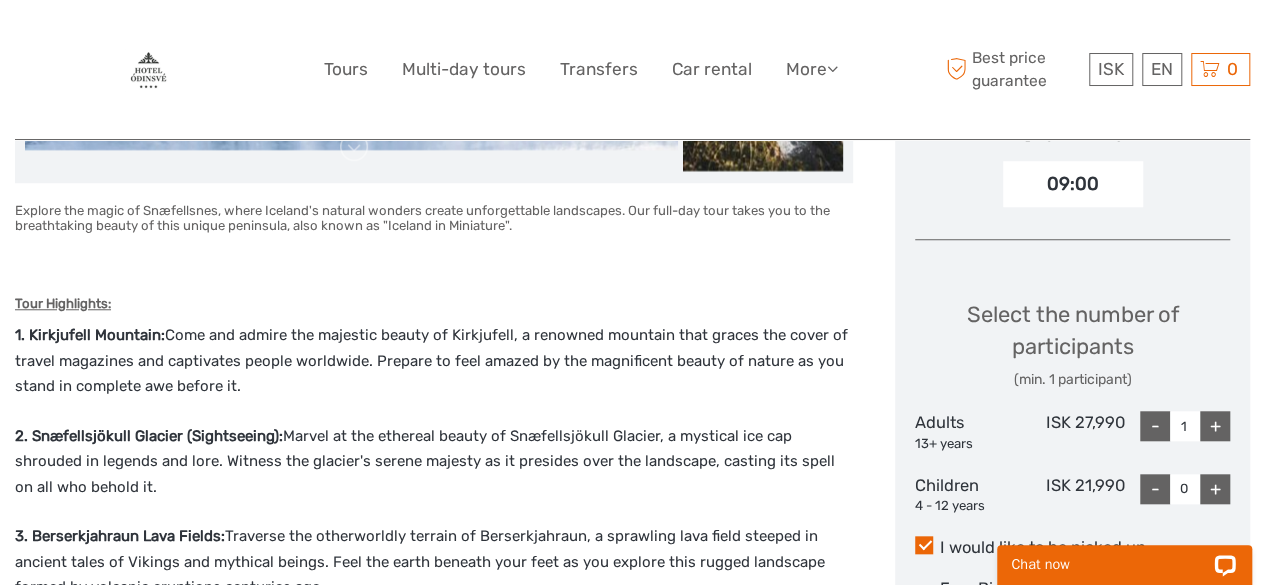 click on "+" at bounding box center [1215, 426] 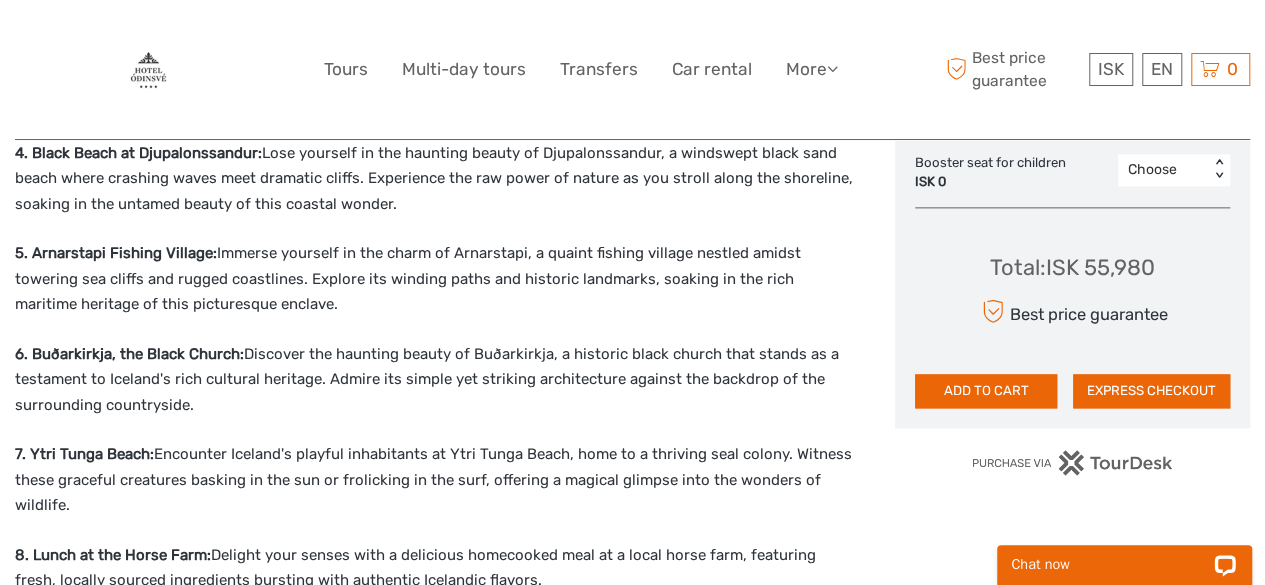scroll, scrollTop: 1199, scrollLeft: 0, axis: vertical 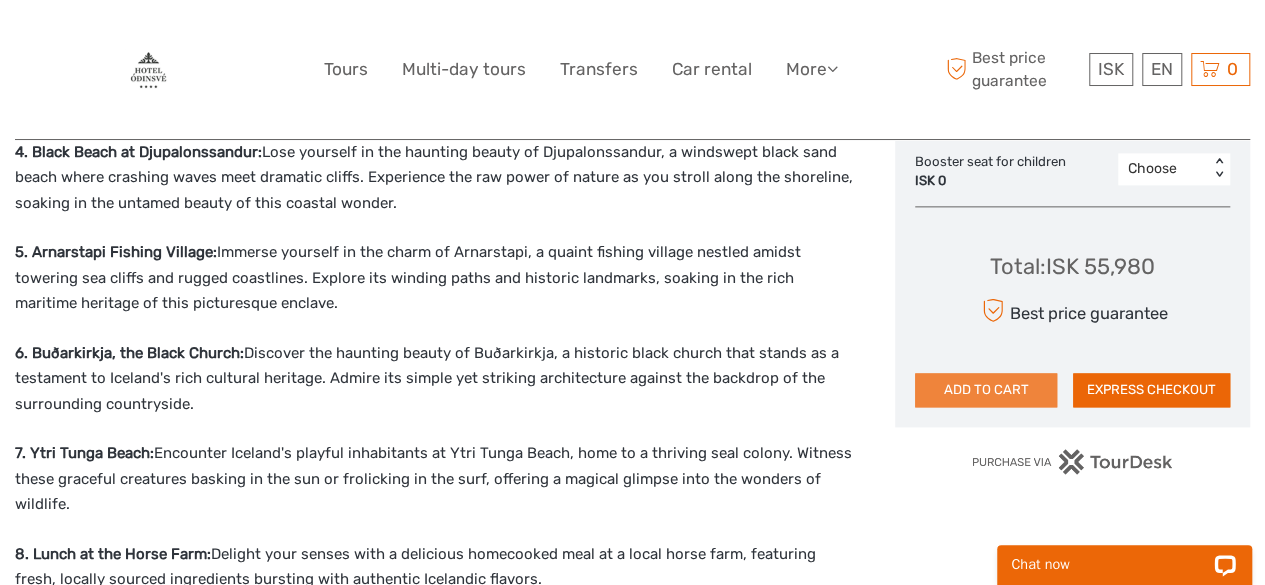 click on "ADD TO CART" at bounding box center (986, 390) 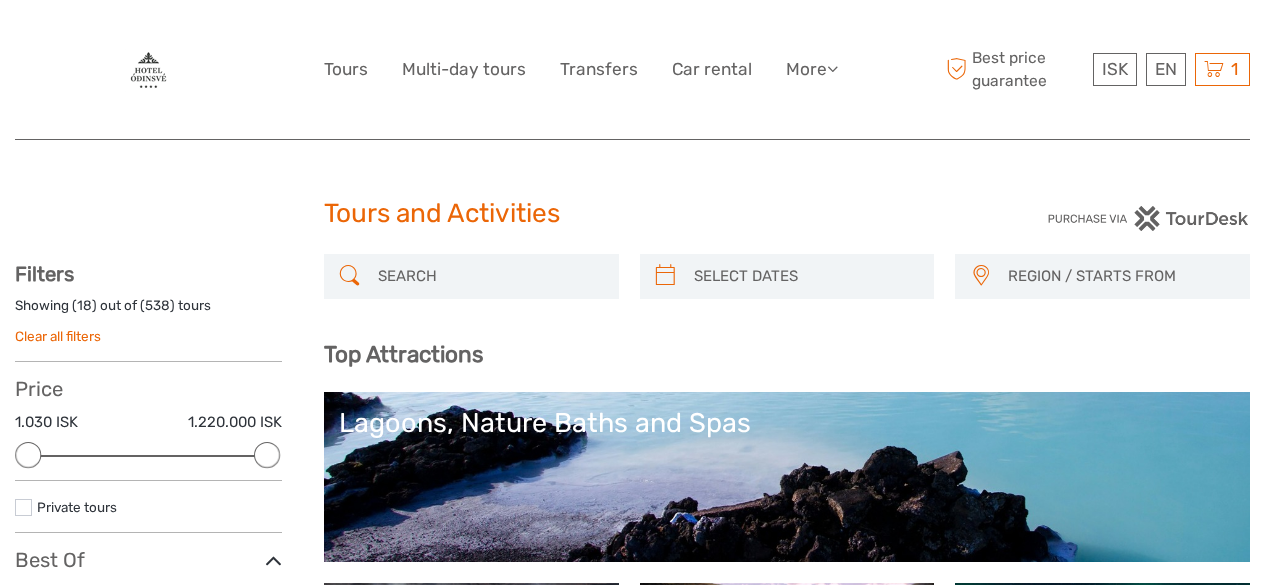 select 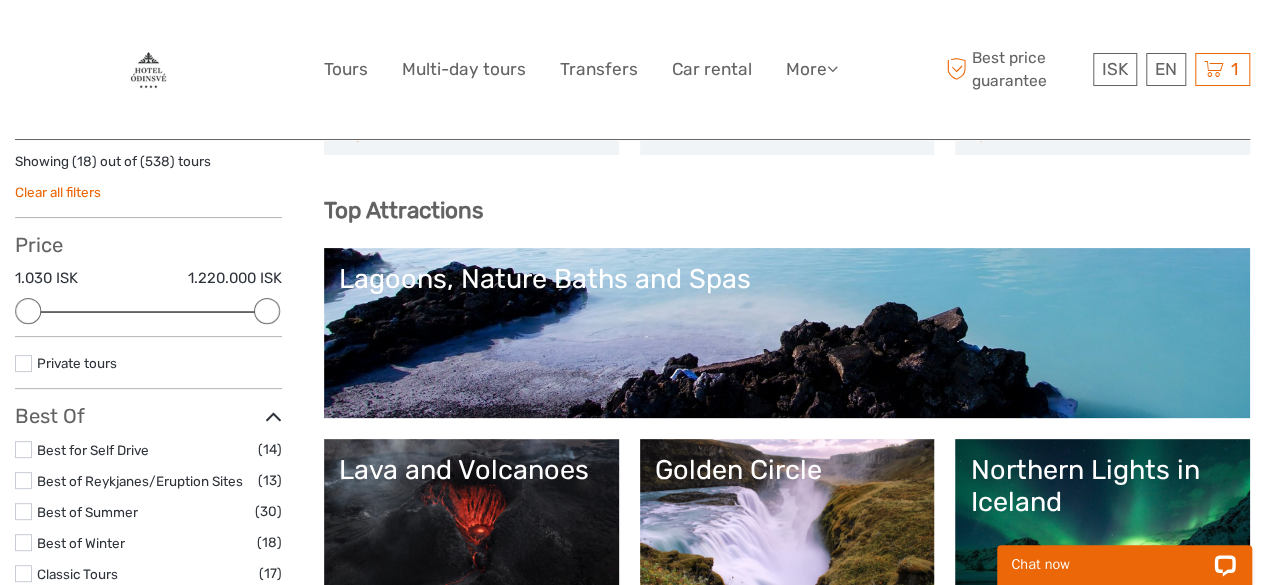 scroll, scrollTop: 0, scrollLeft: 0, axis: both 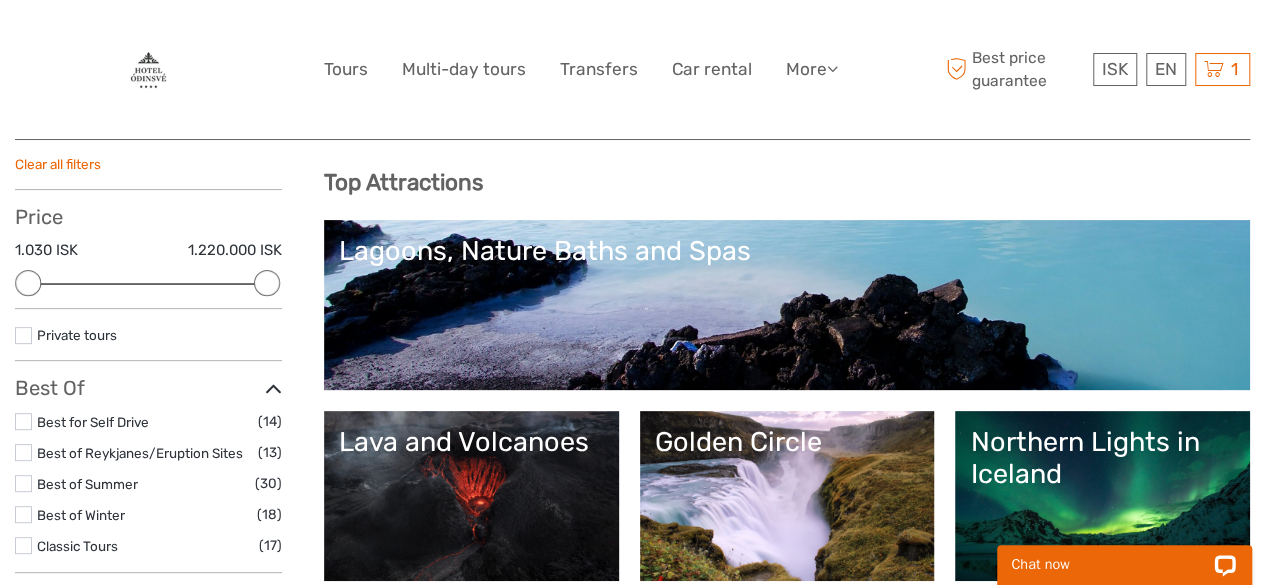 click on "Lagoons, Nature Baths and Spas" at bounding box center [787, 305] 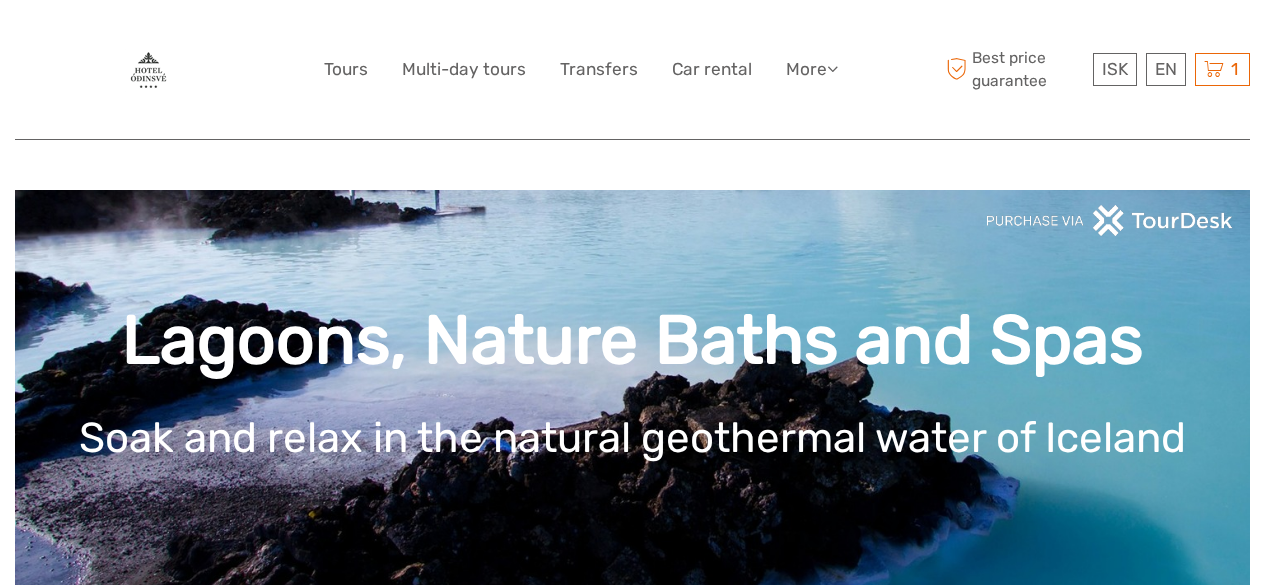 scroll, scrollTop: 478, scrollLeft: 0, axis: vertical 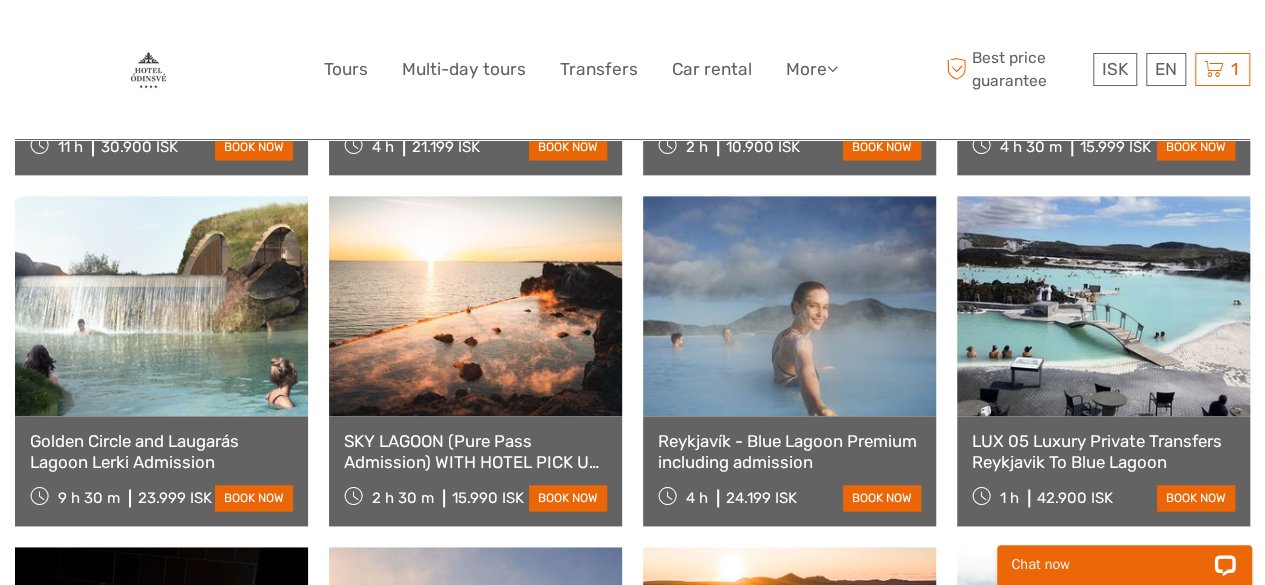 click at bounding box center [475, 306] 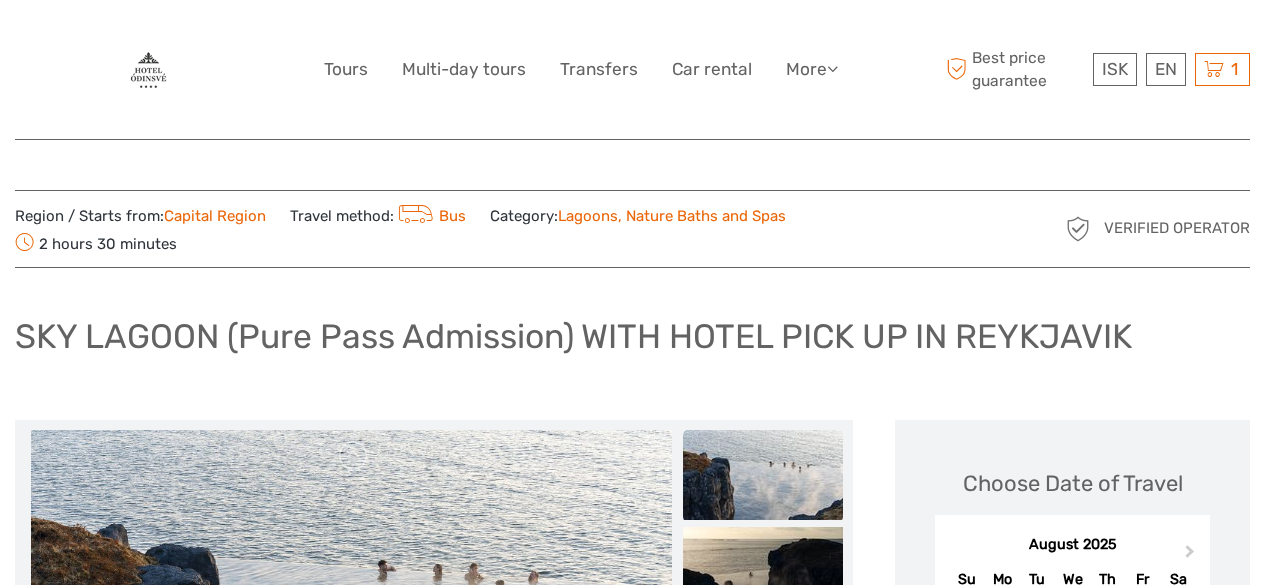 scroll, scrollTop: 222, scrollLeft: 0, axis: vertical 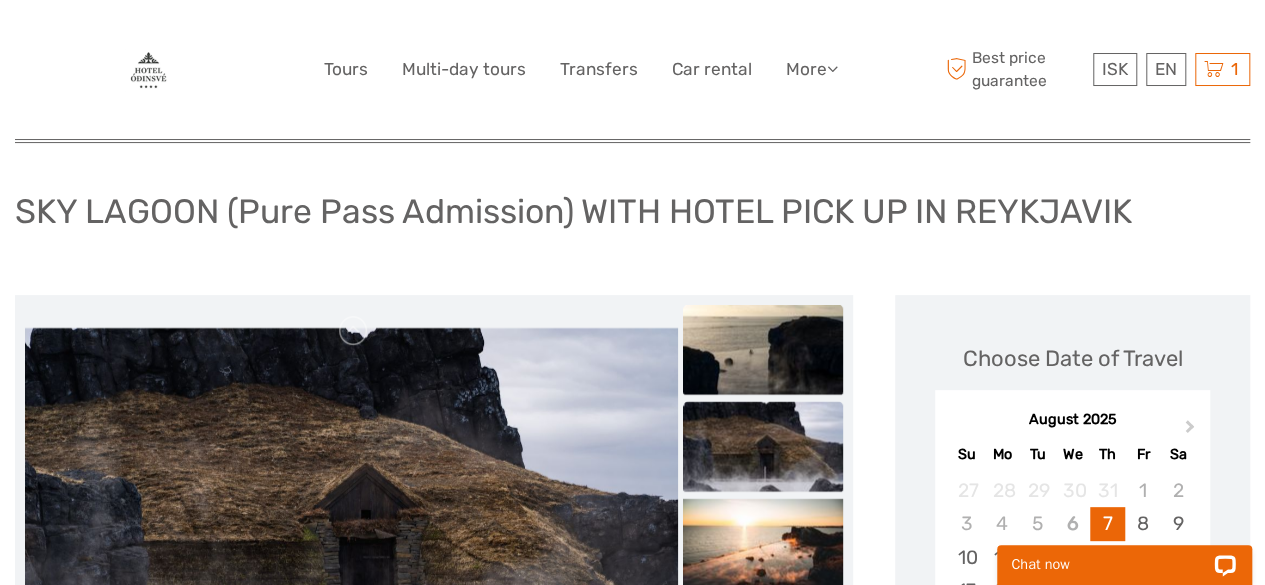 click at bounding box center [763, 350] 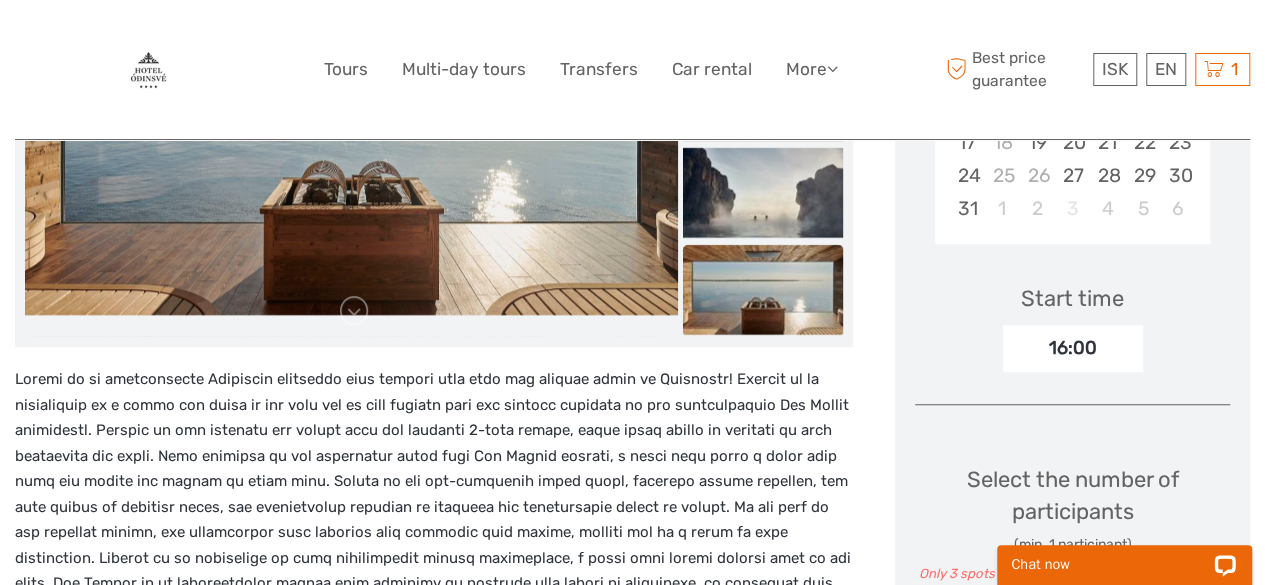 scroll, scrollTop: 497, scrollLeft: 0, axis: vertical 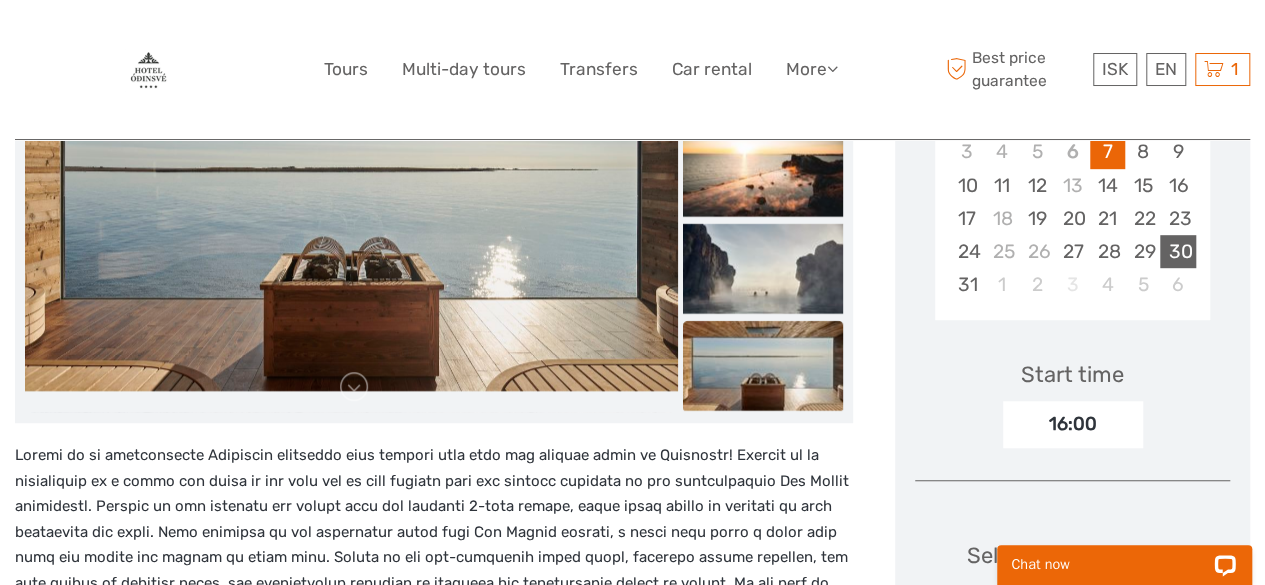 click on "30" at bounding box center (1177, 251) 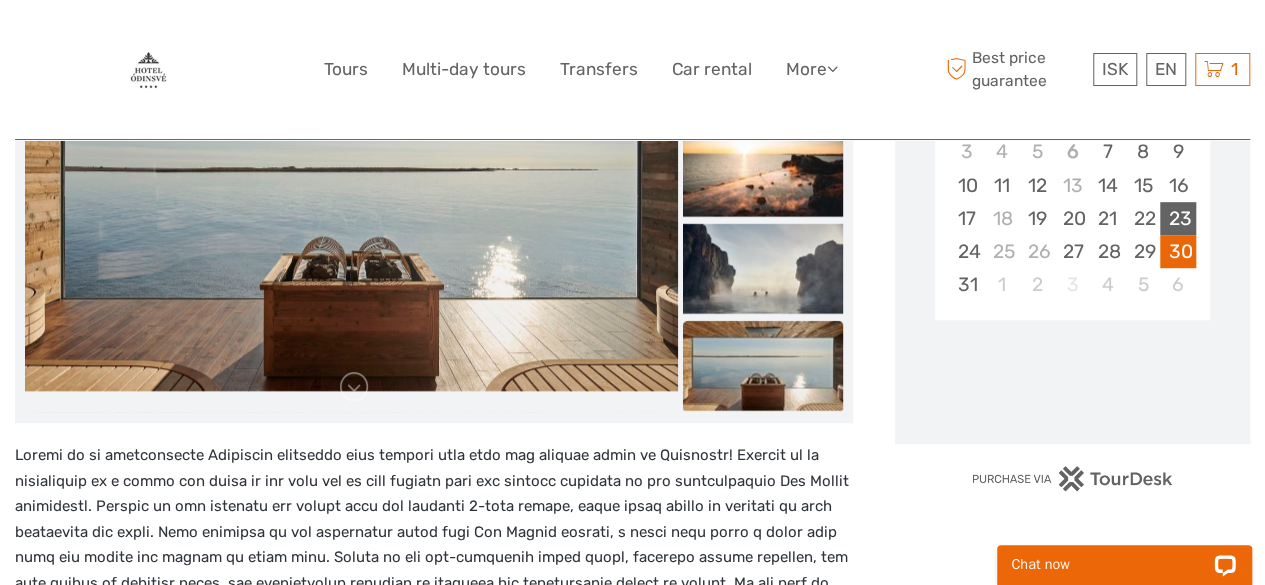 click on "23" at bounding box center [1177, 218] 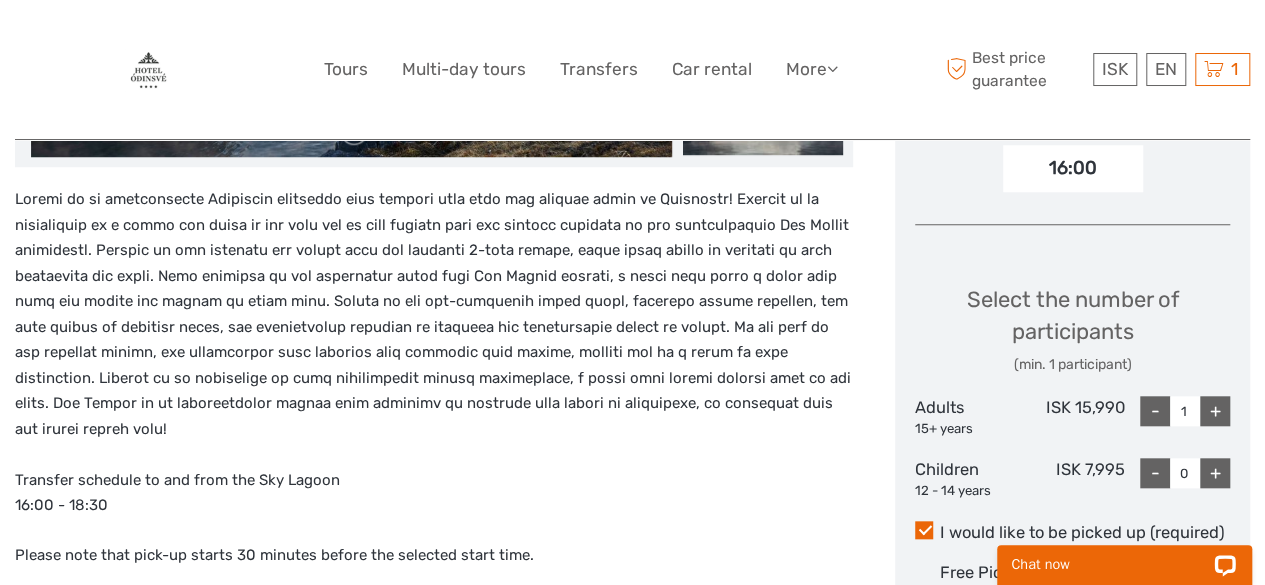 scroll, scrollTop: 789, scrollLeft: 0, axis: vertical 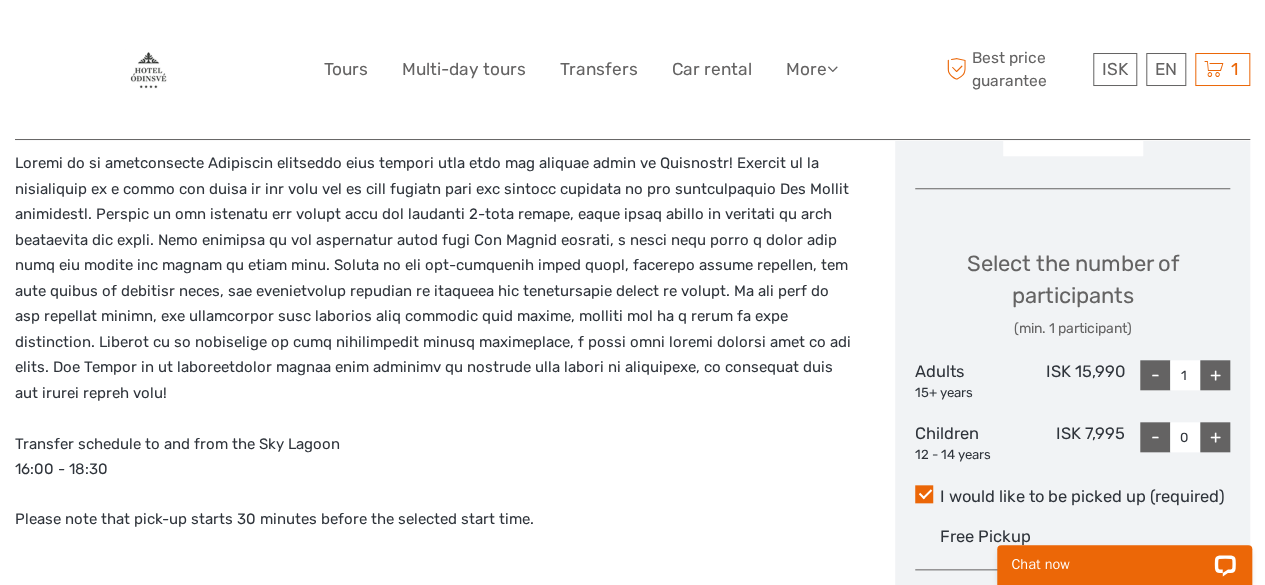 click on "+" at bounding box center (1215, 375) 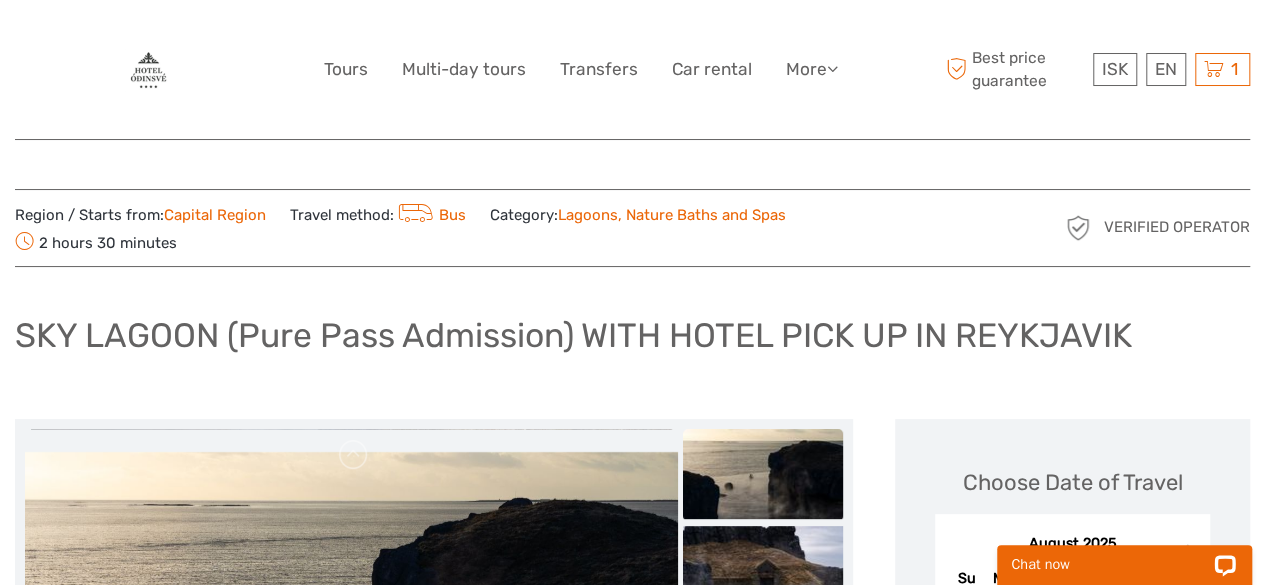 scroll, scrollTop: 0, scrollLeft: 0, axis: both 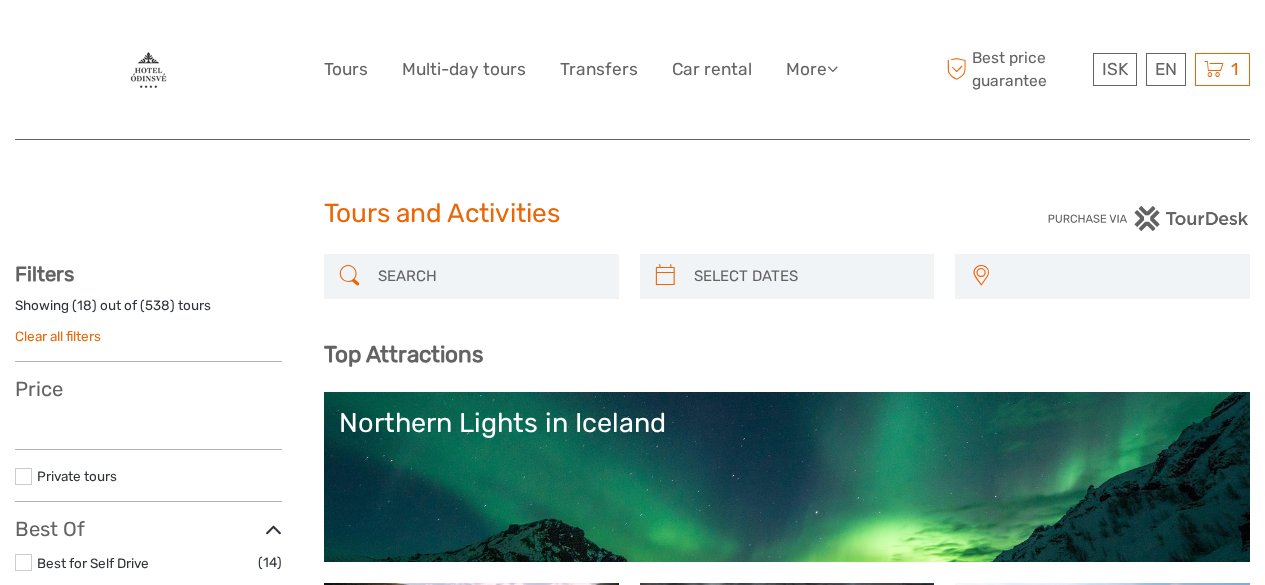 select 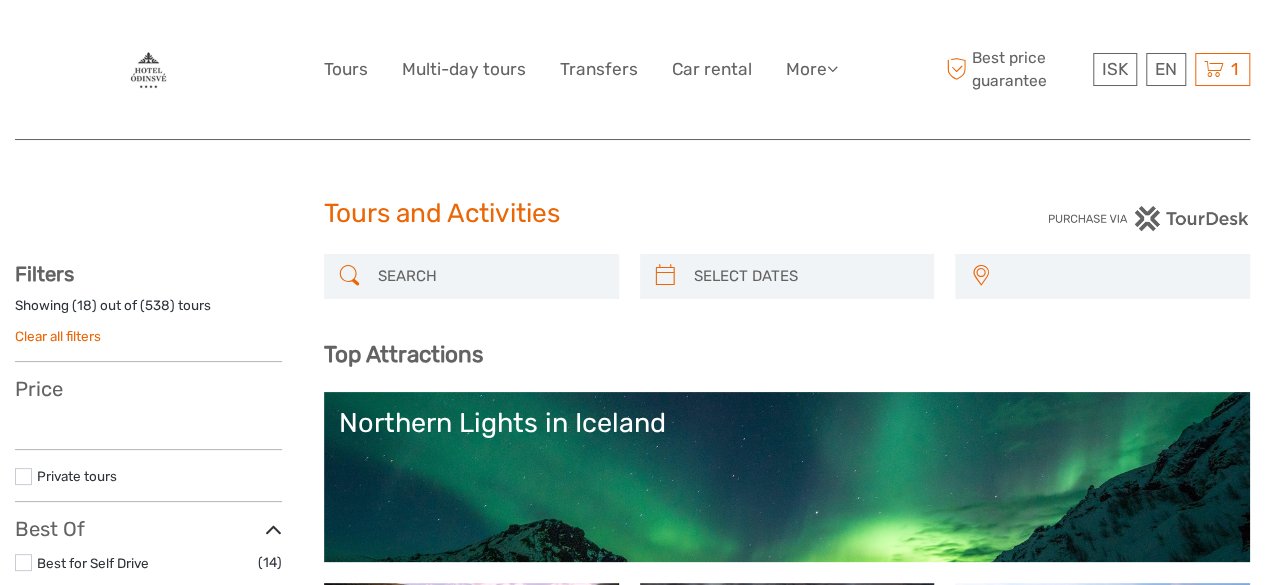select 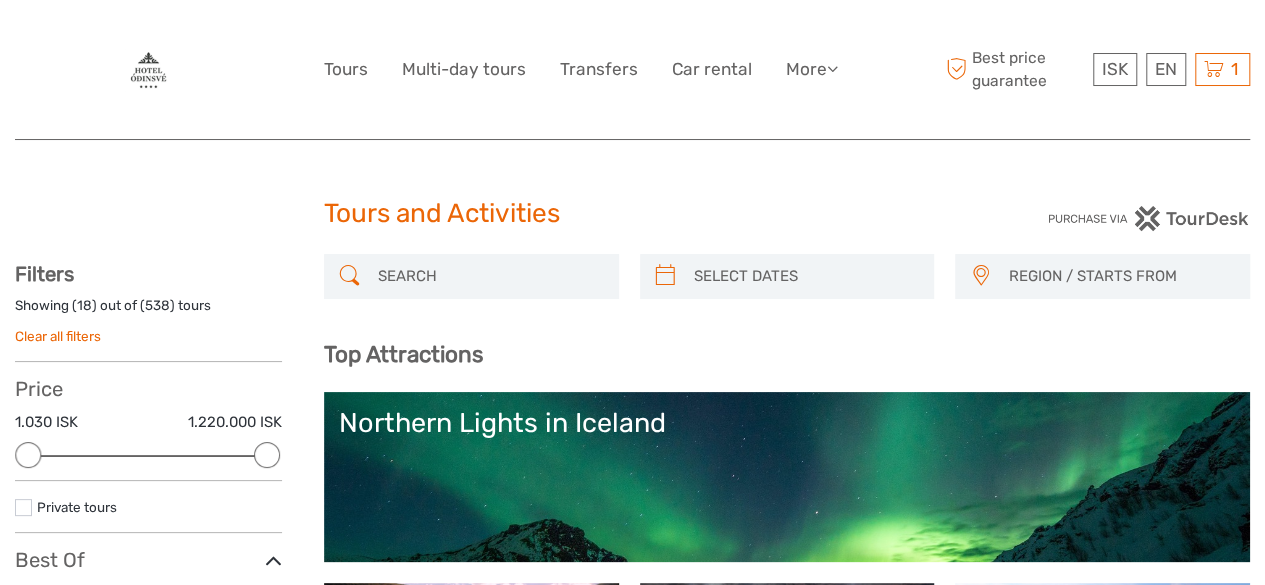 scroll, scrollTop: 0, scrollLeft: 0, axis: both 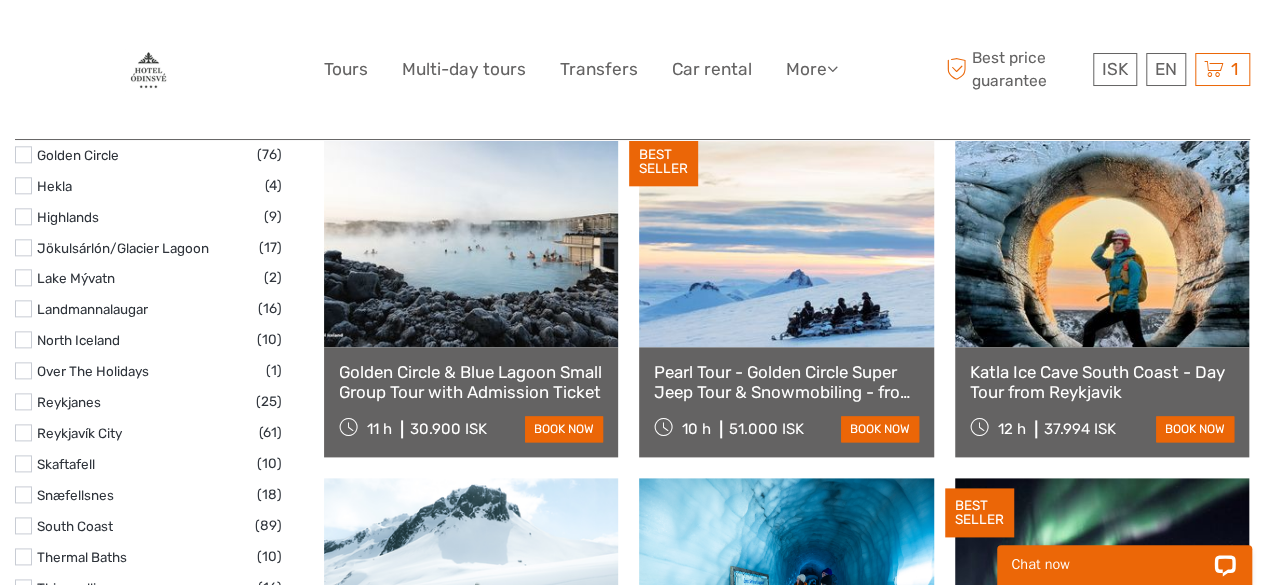 click at bounding box center [471, 237] 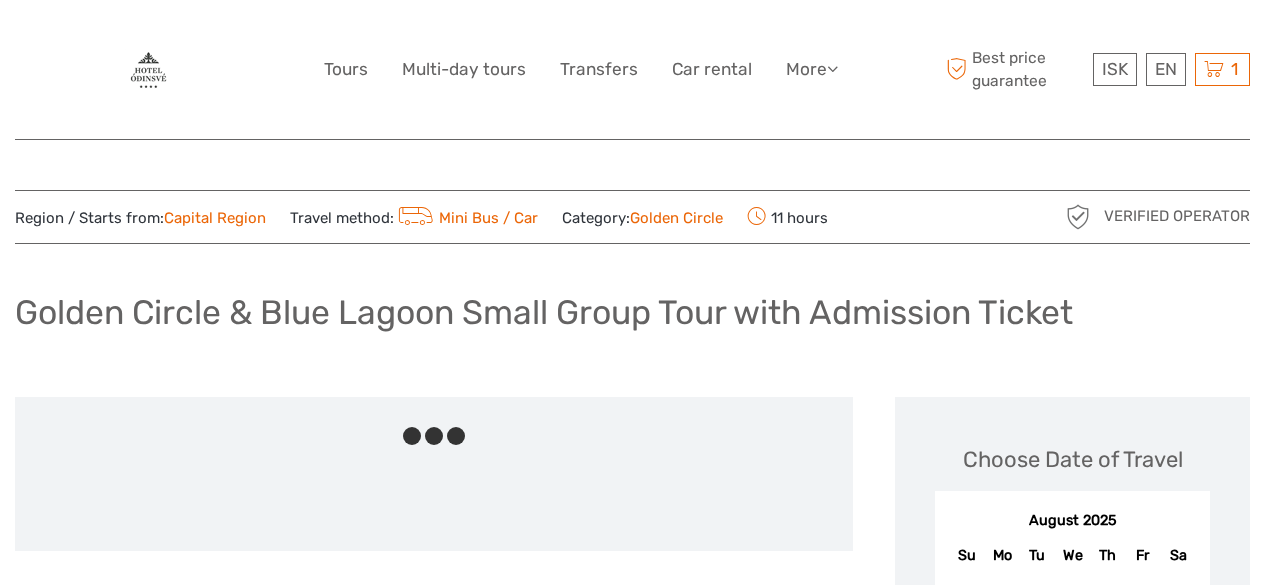 scroll, scrollTop: 0, scrollLeft: 0, axis: both 